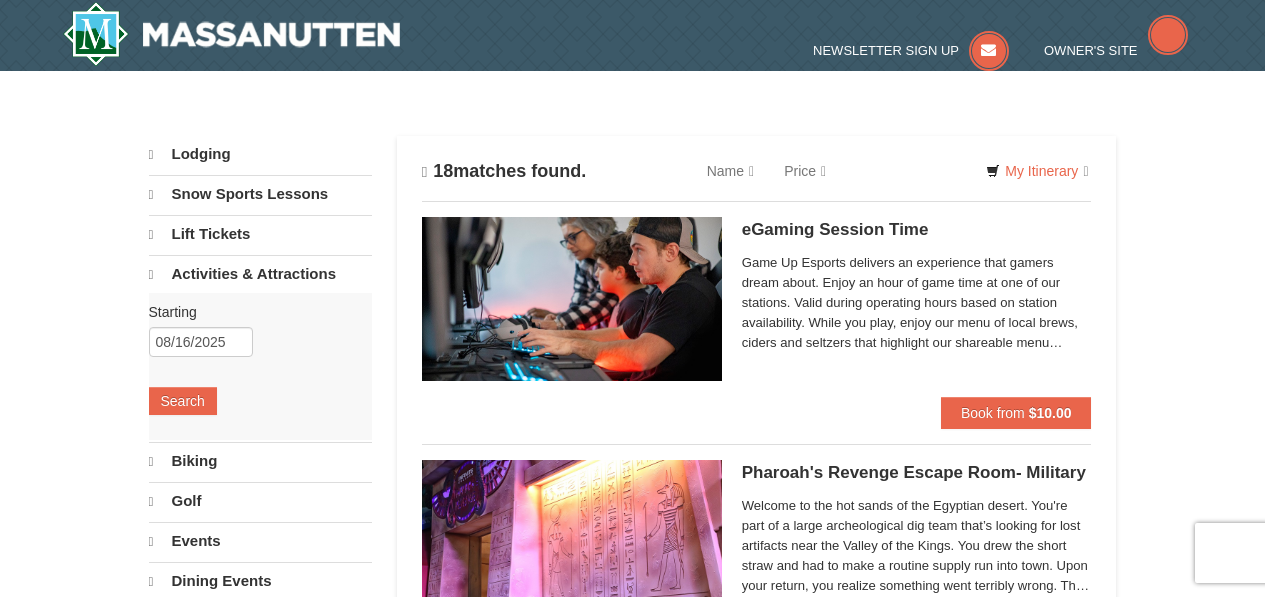 scroll, scrollTop: 0, scrollLeft: 0, axis: both 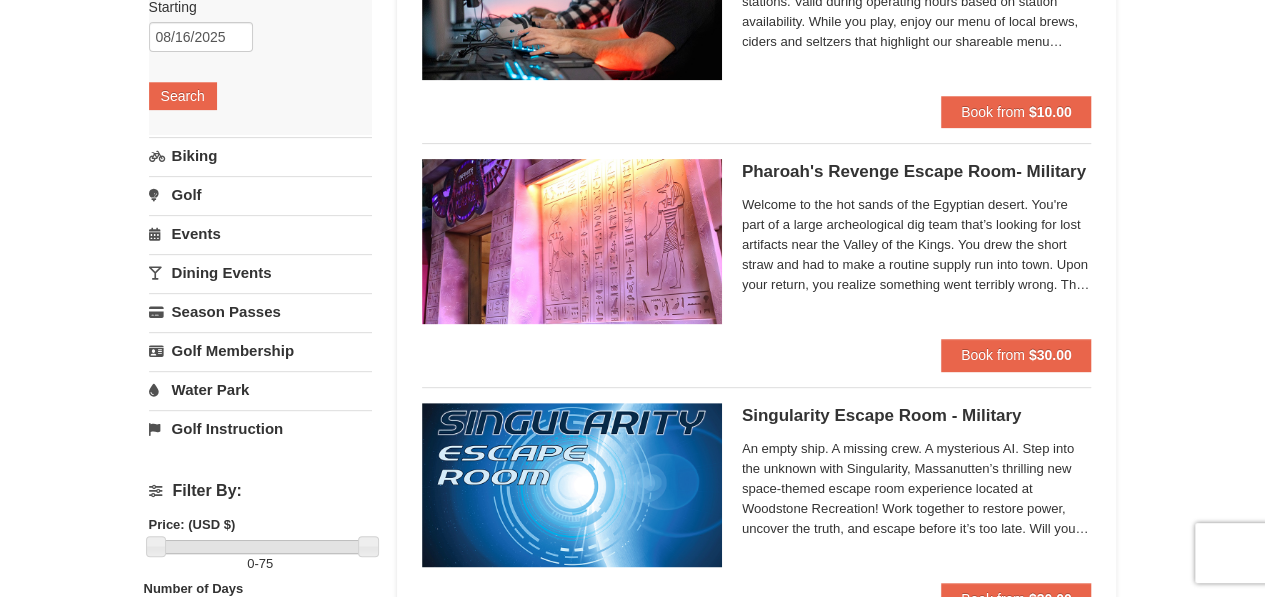 click on "Golf" at bounding box center (260, 194) 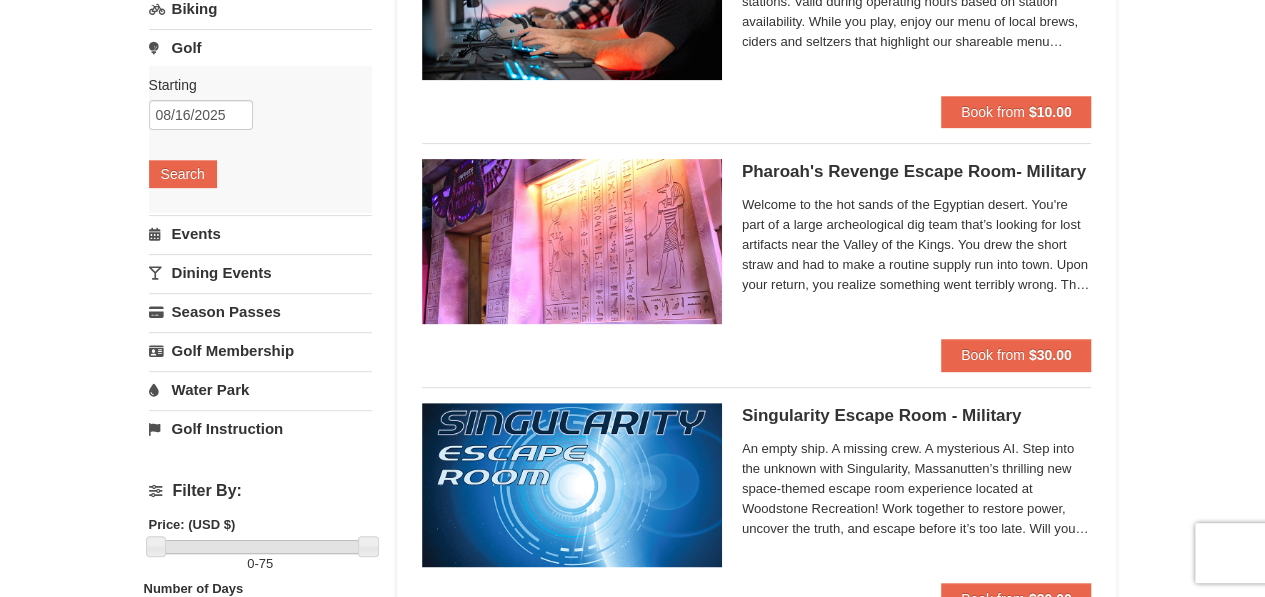 click on "Golf Instruction" at bounding box center (260, 428) 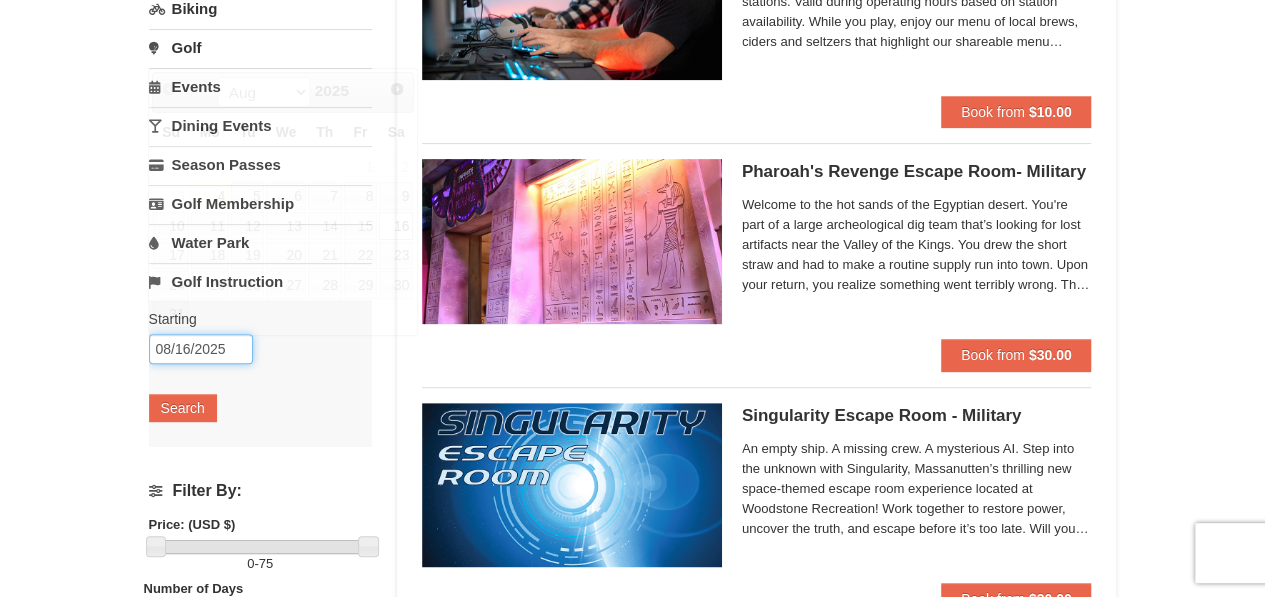 click on "08/16/2025" at bounding box center (201, 349) 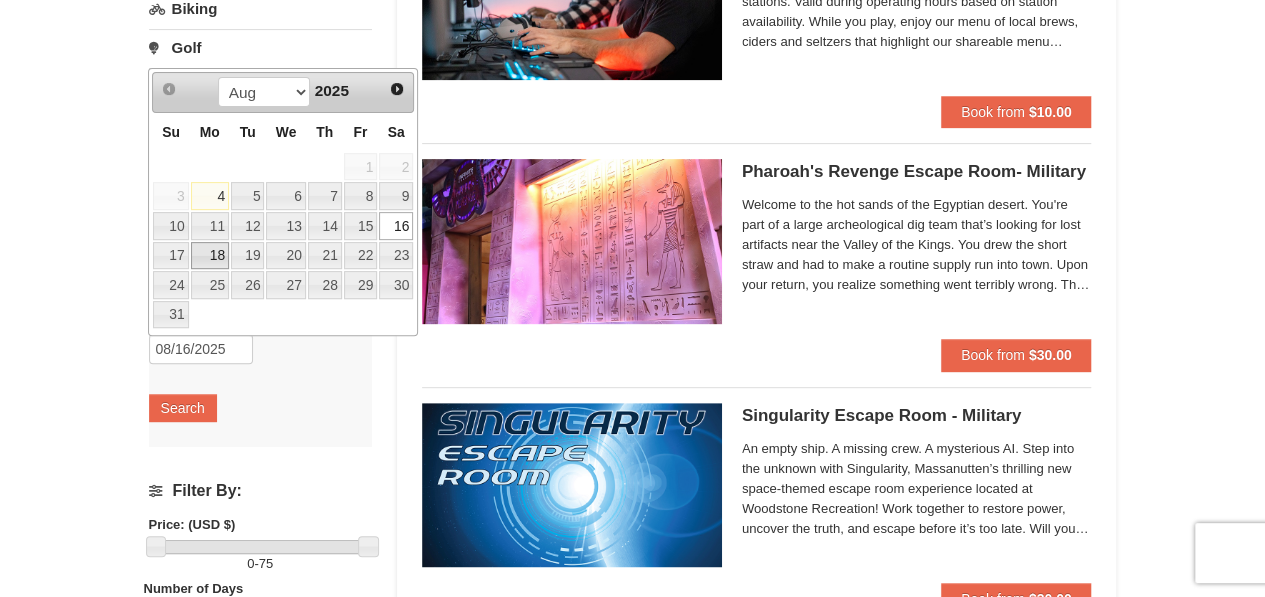 click on "18" at bounding box center [210, 256] 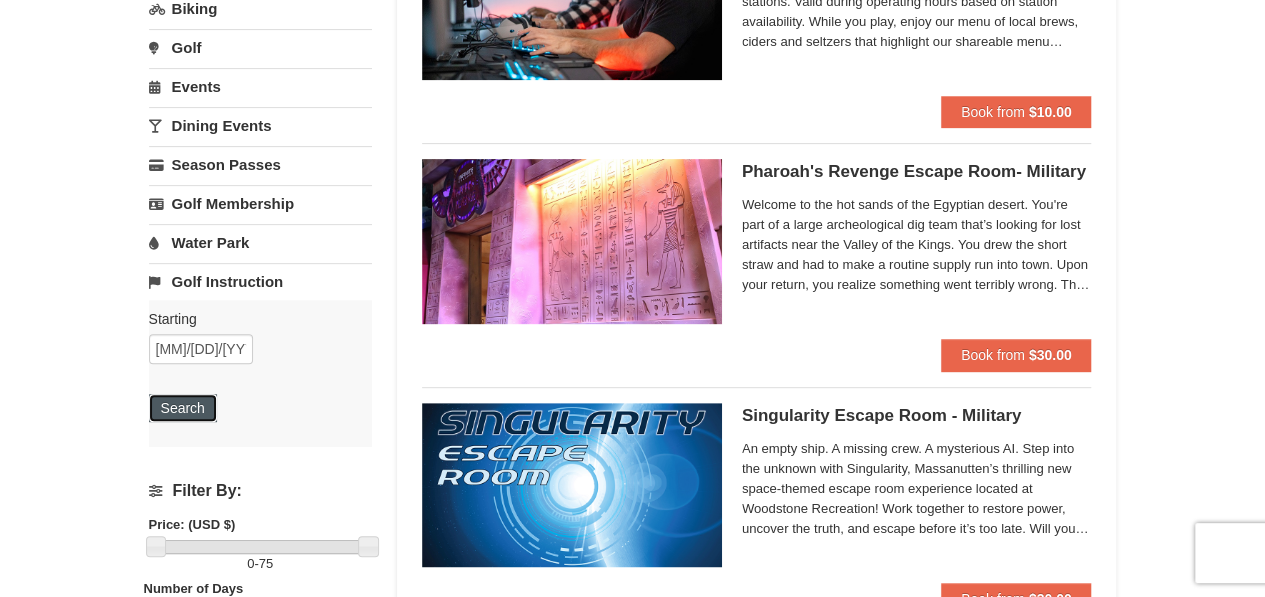 click on "Search" at bounding box center (183, 408) 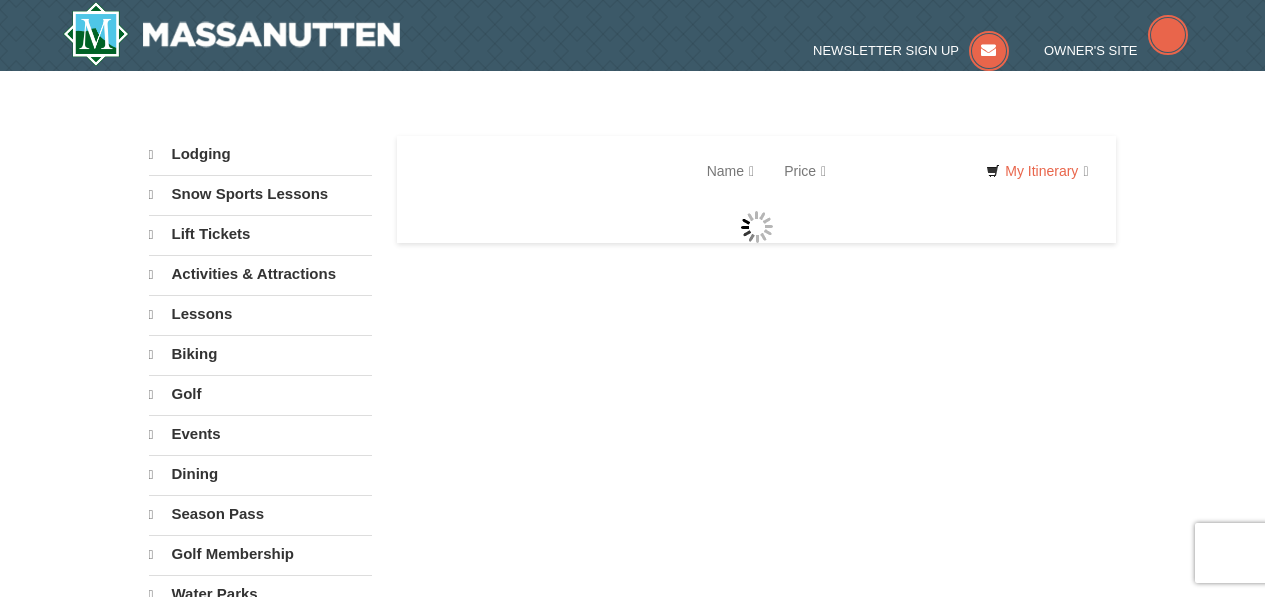 scroll, scrollTop: 0, scrollLeft: 0, axis: both 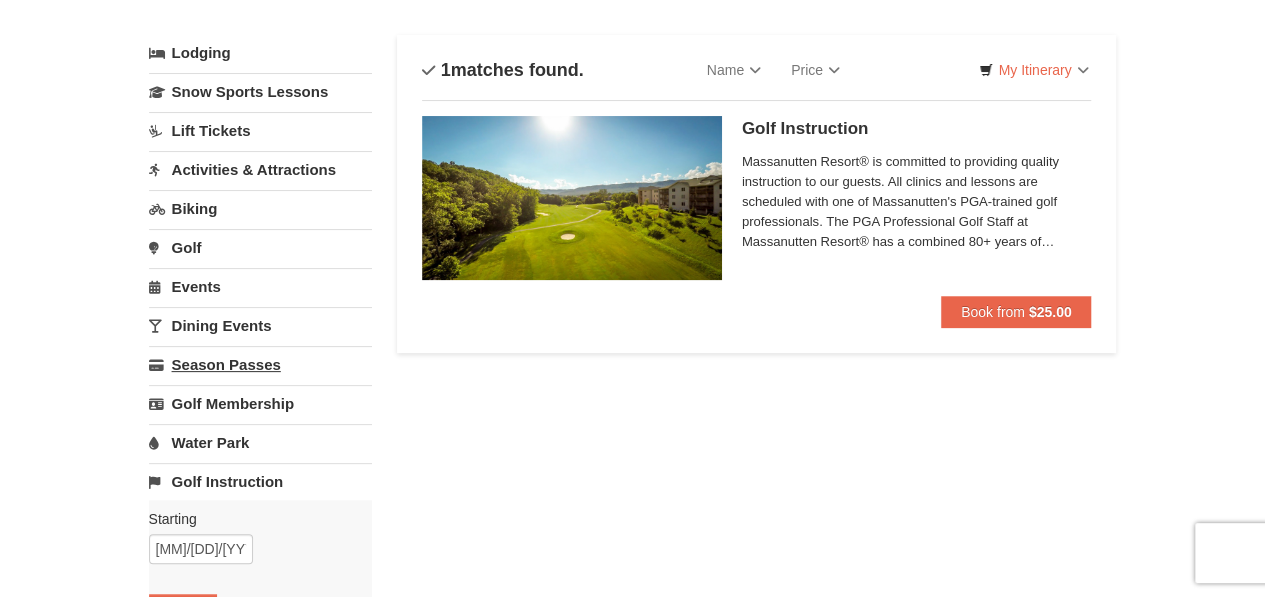 click on "Season Passes" at bounding box center (260, 364) 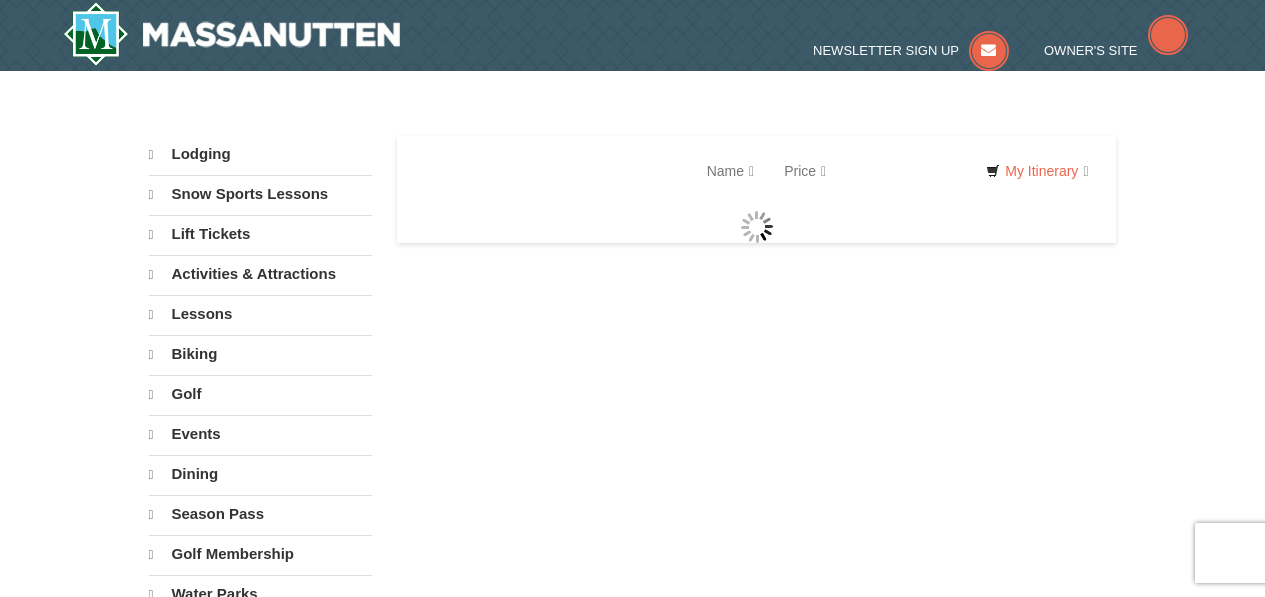 scroll, scrollTop: 0, scrollLeft: 0, axis: both 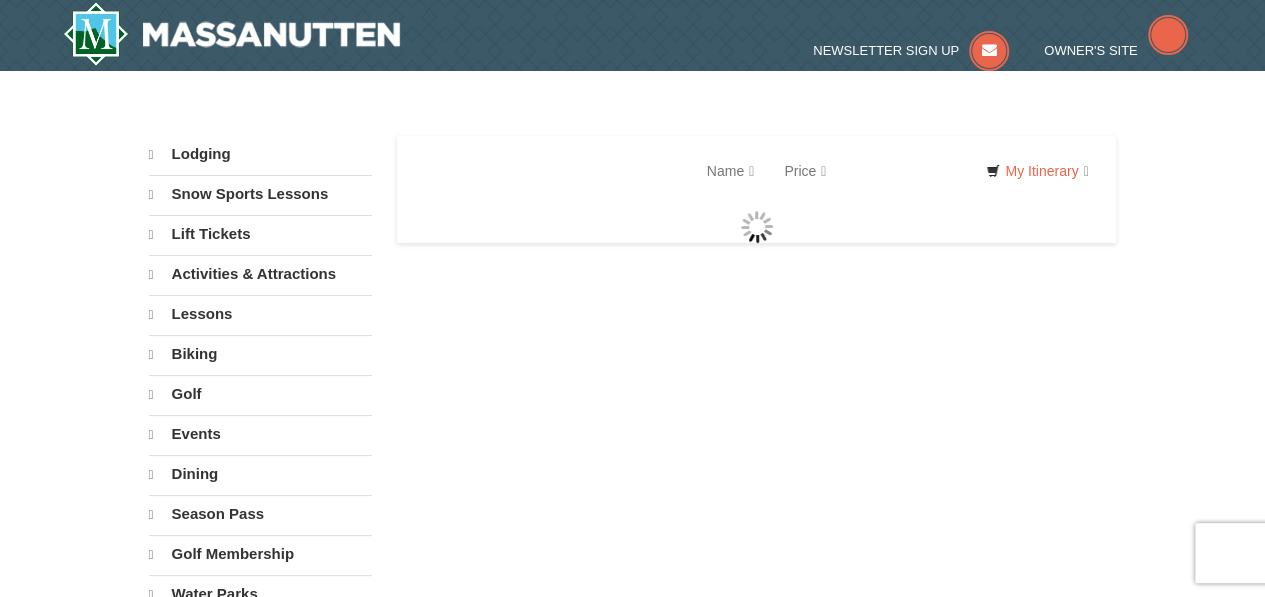 select on "8" 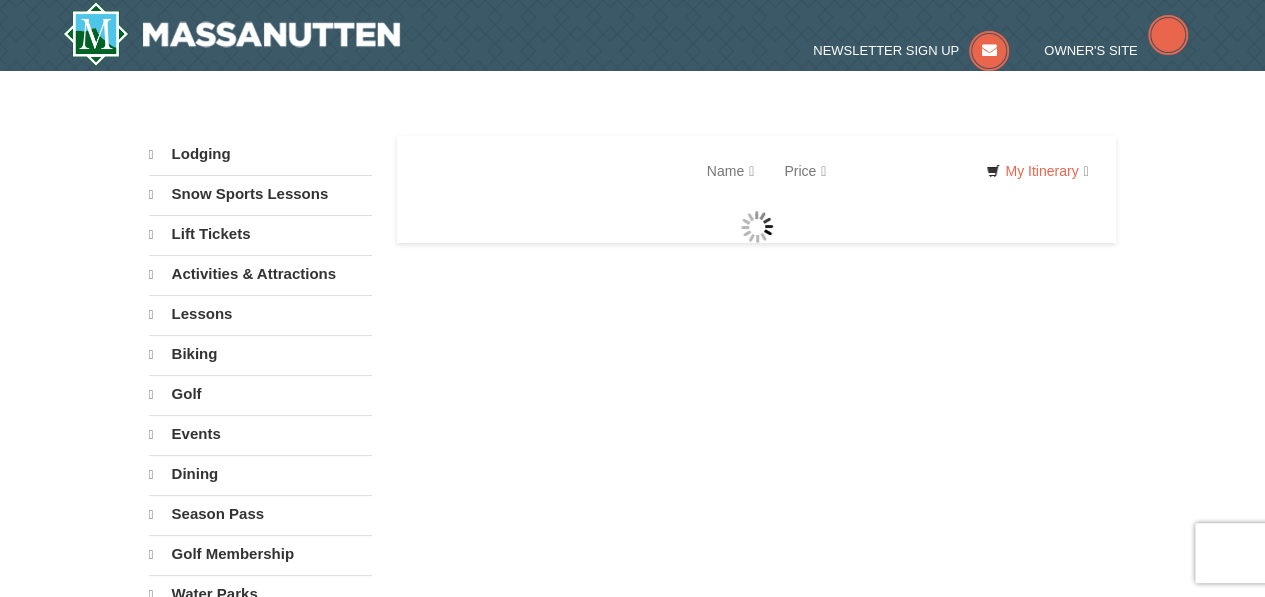 select on "8" 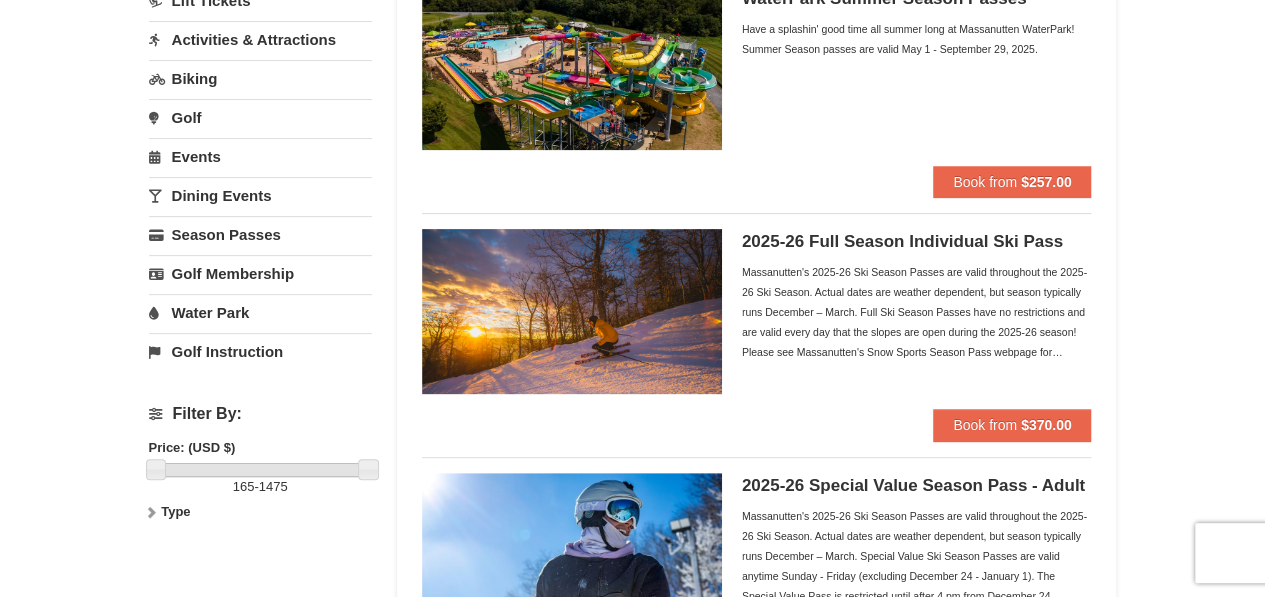 scroll, scrollTop: 200, scrollLeft: 0, axis: vertical 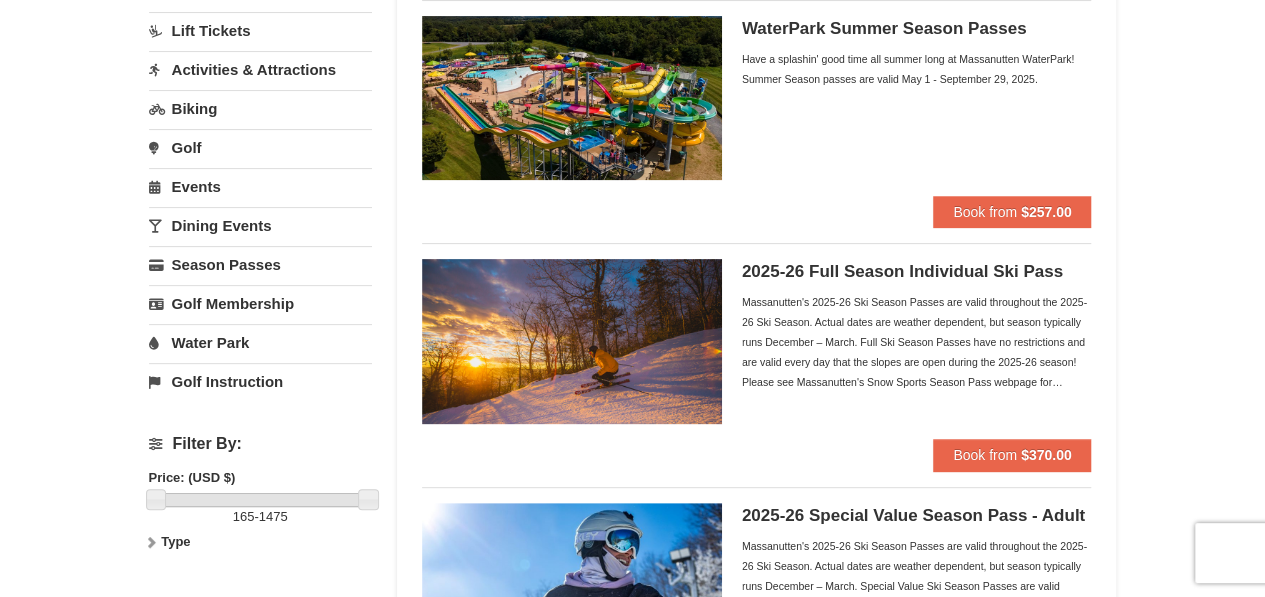 click on "Water Park" at bounding box center [260, 342] 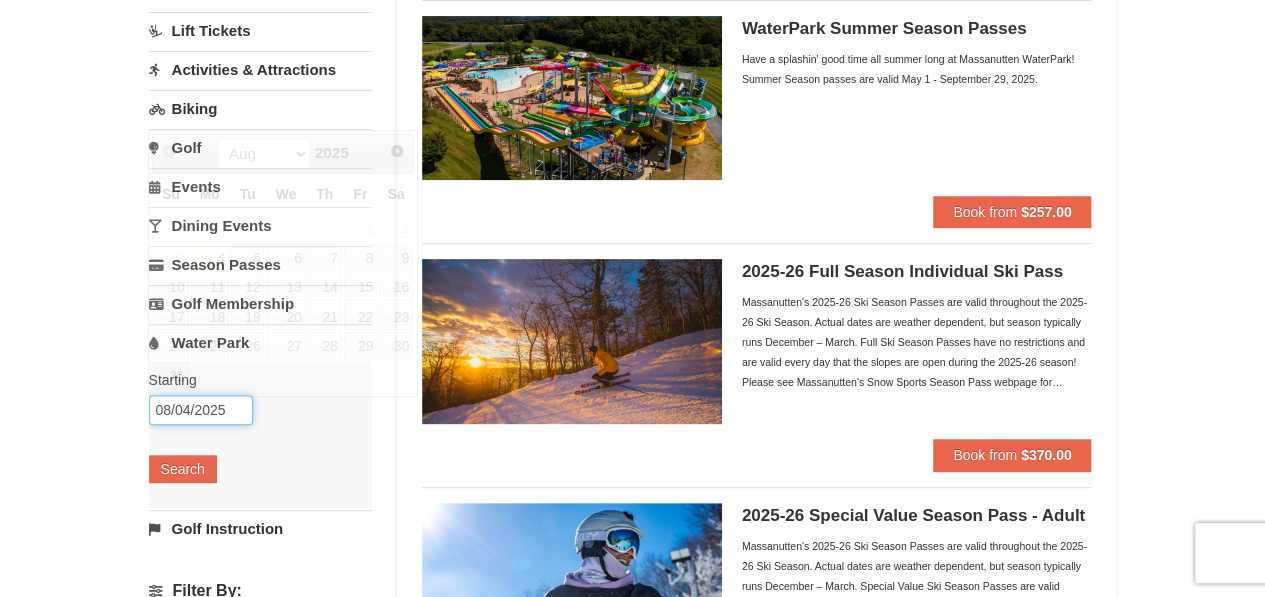 click on "08/04/2025" at bounding box center (201, 410) 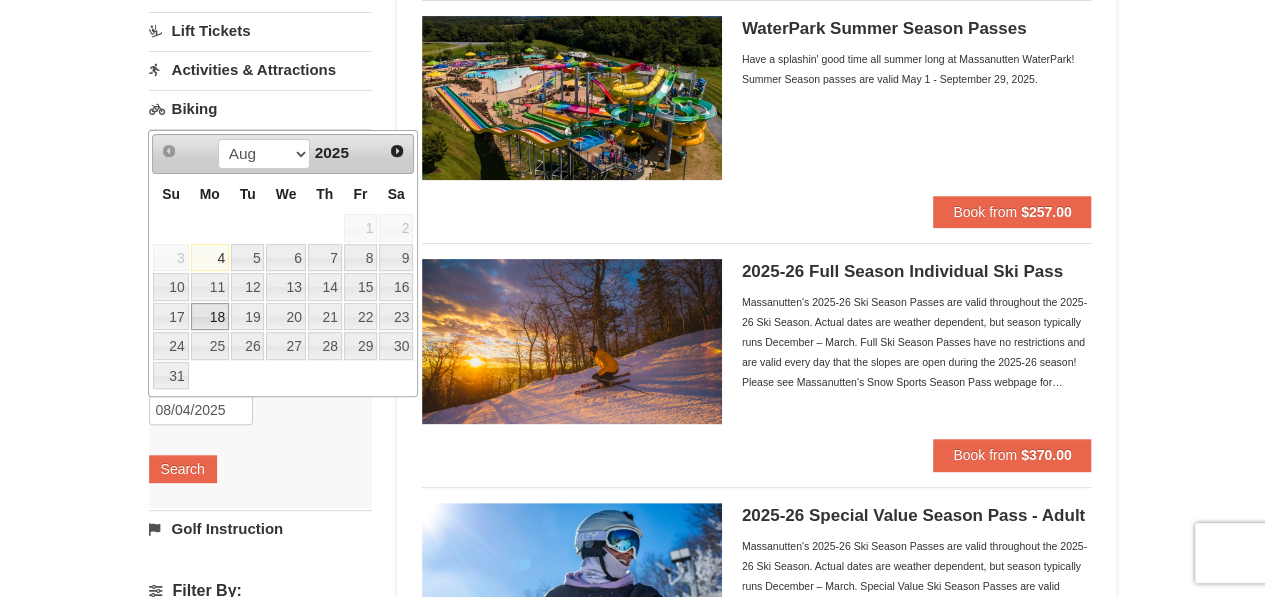click on "18" at bounding box center [210, 317] 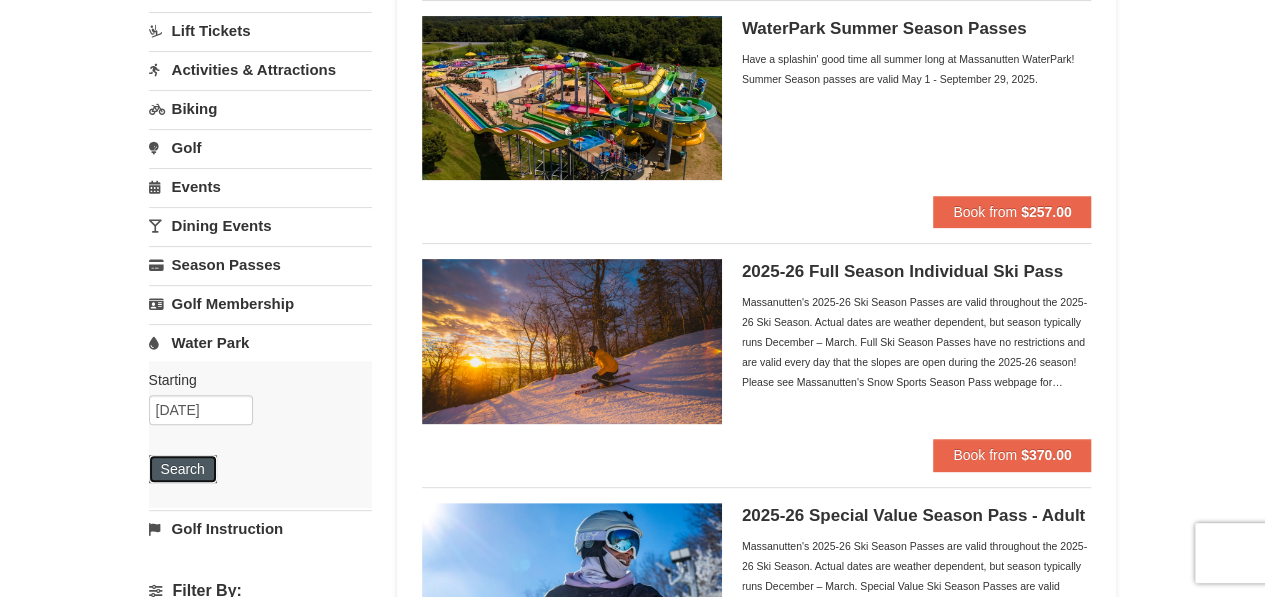 click on "Search" at bounding box center (183, 469) 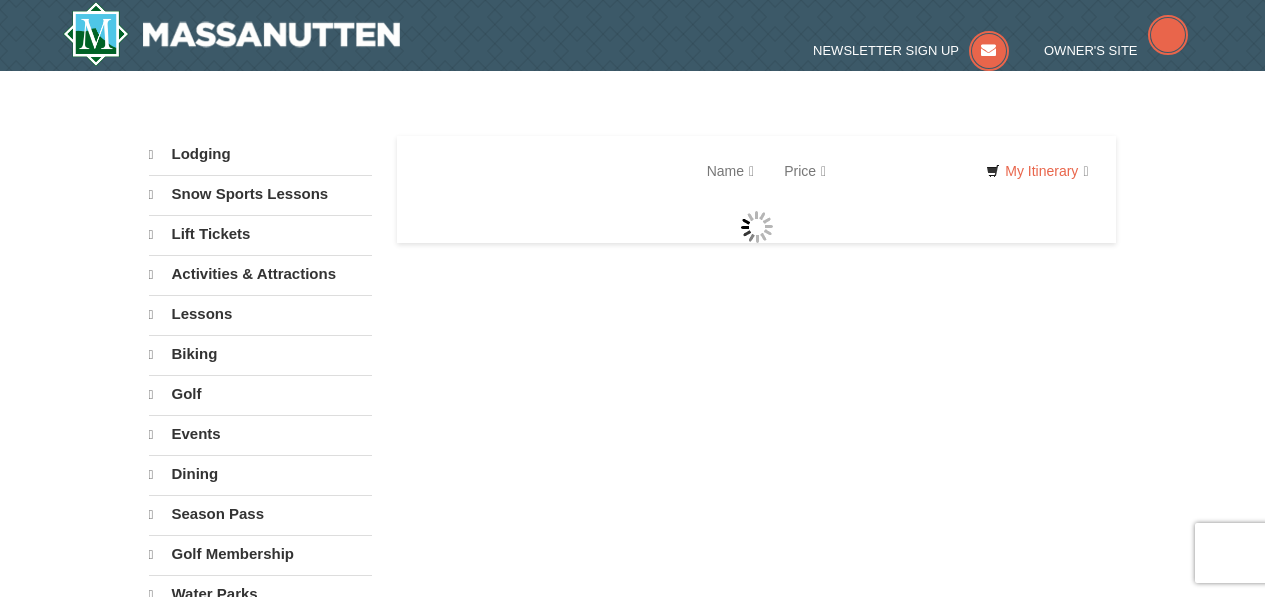 scroll, scrollTop: 0, scrollLeft: 0, axis: both 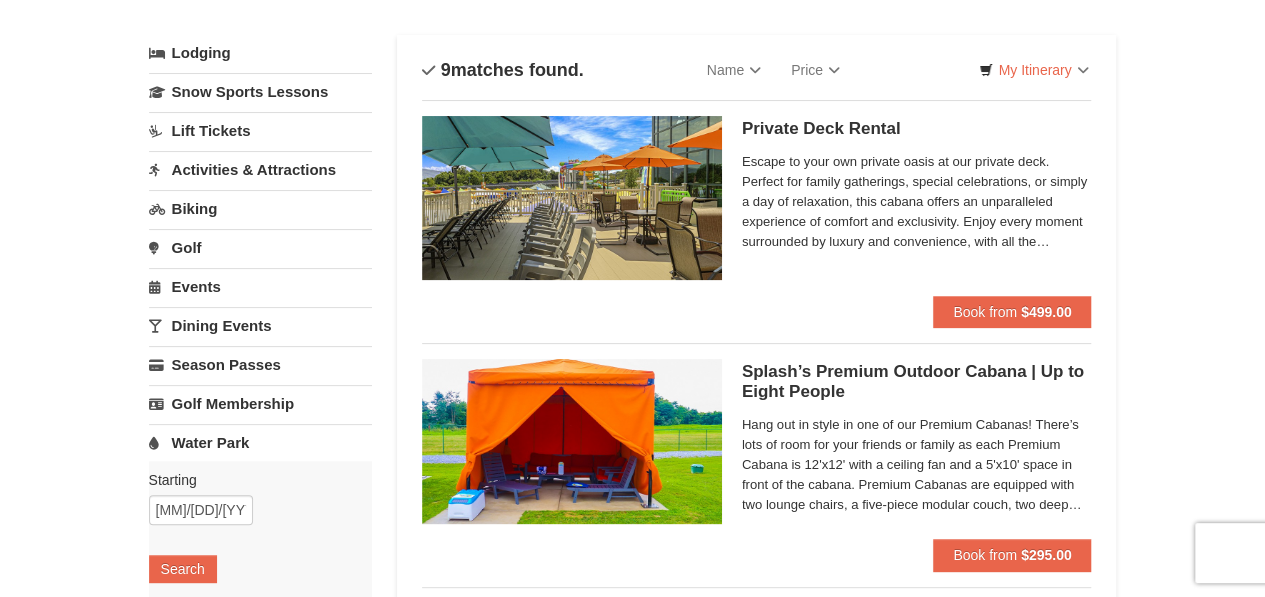 click on "Activities & Attractions" at bounding box center [260, 169] 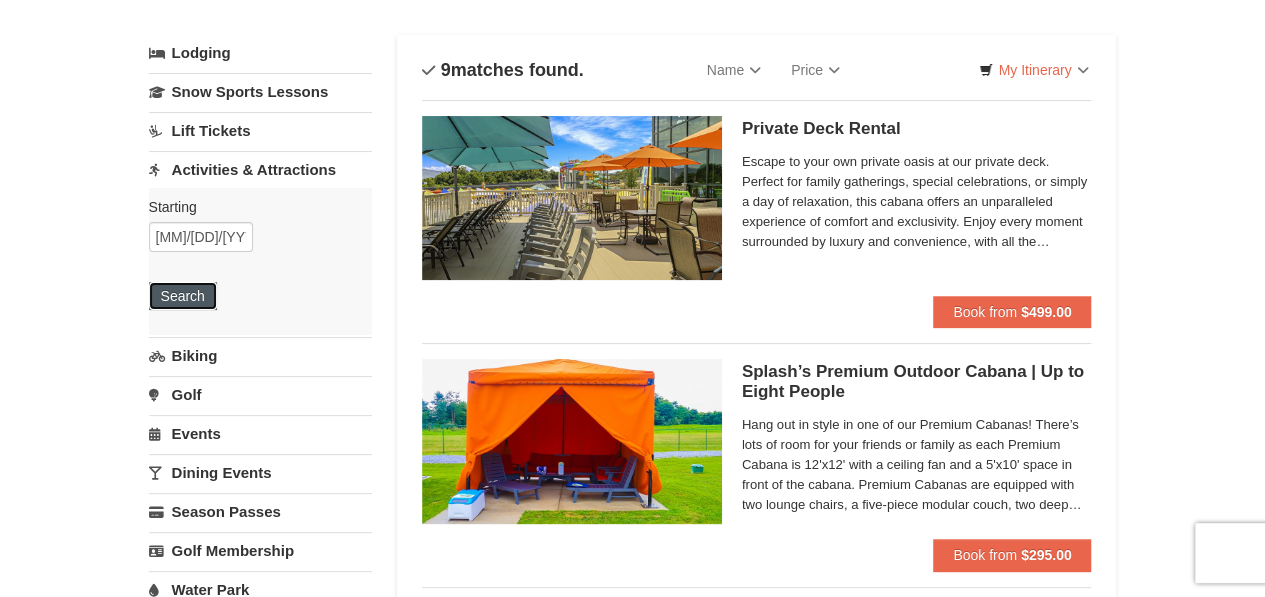 click on "Search" at bounding box center (183, 296) 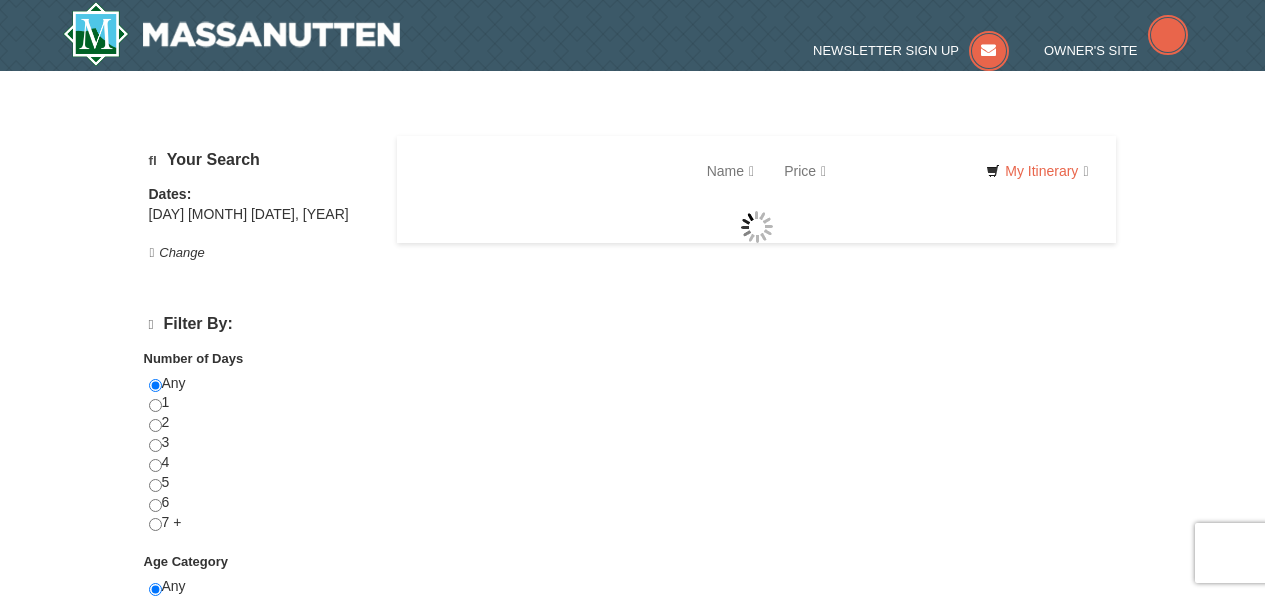 scroll, scrollTop: 0, scrollLeft: 0, axis: both 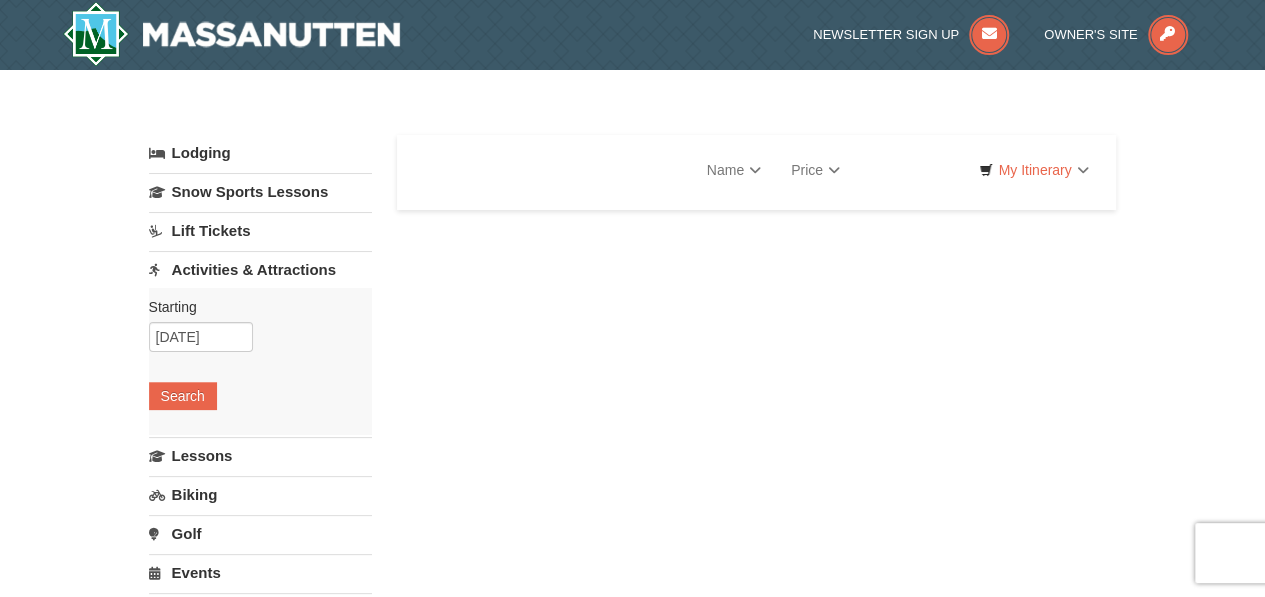 select on "8" 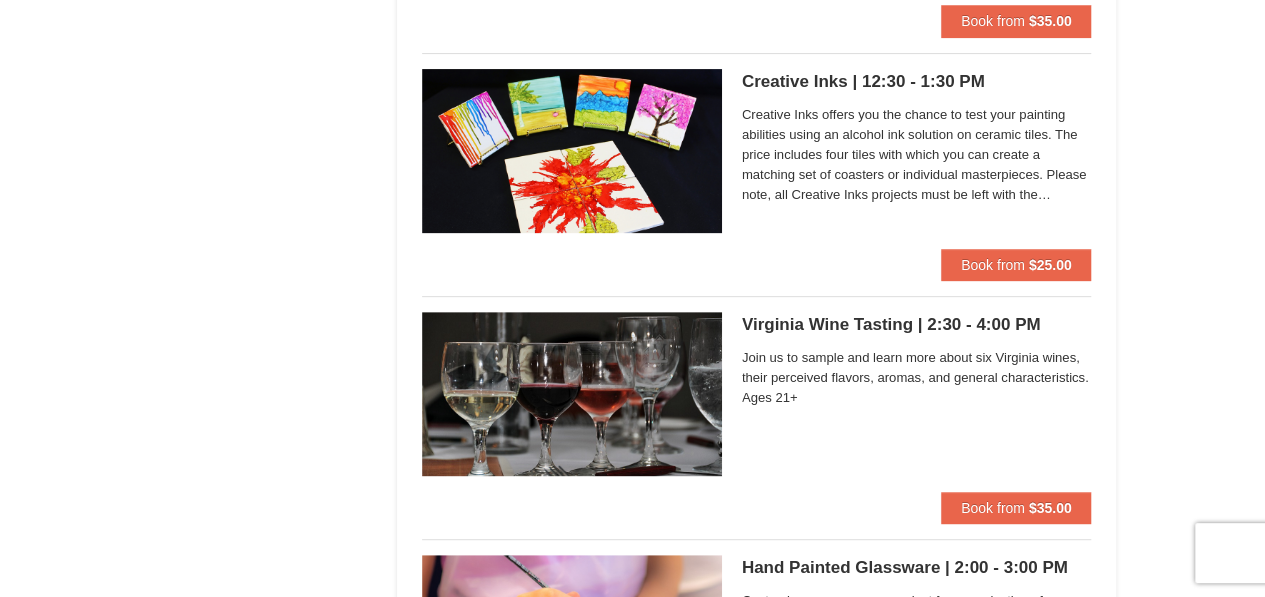 scroll, scrollTop: 4100, scrollLeft: 0, axis: vertical 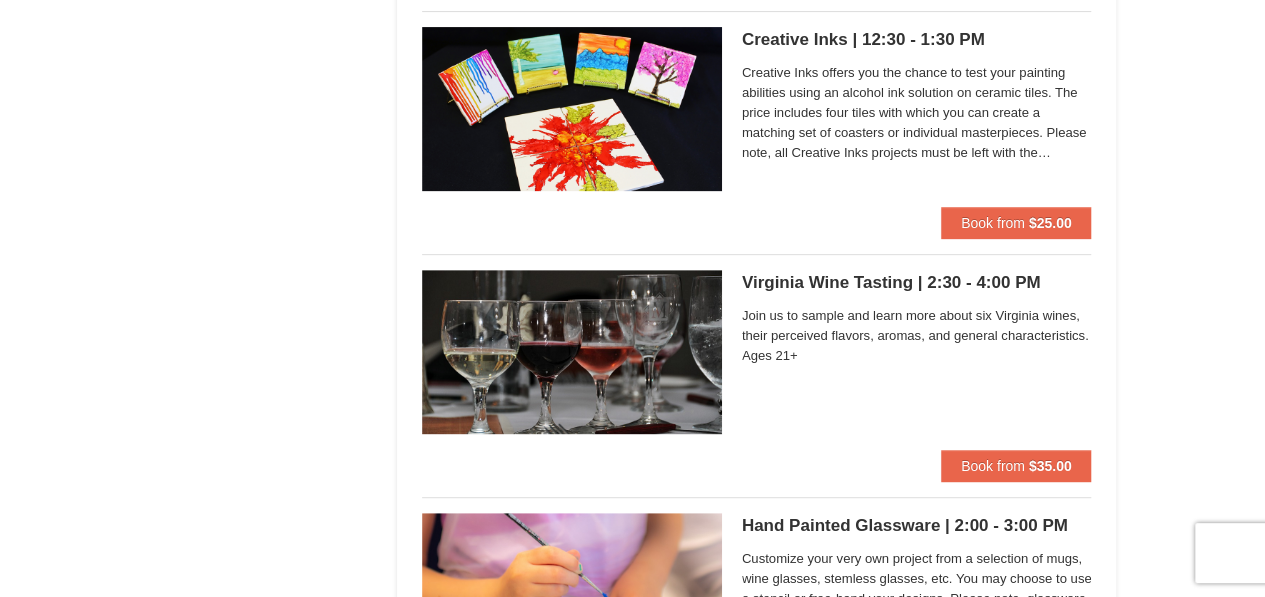 click on "Join us to sample and learn more about six Virginia wines, their perceived flavors, aromas, and general characteristics.  Ages 21+" at bounding box center [917, 336] 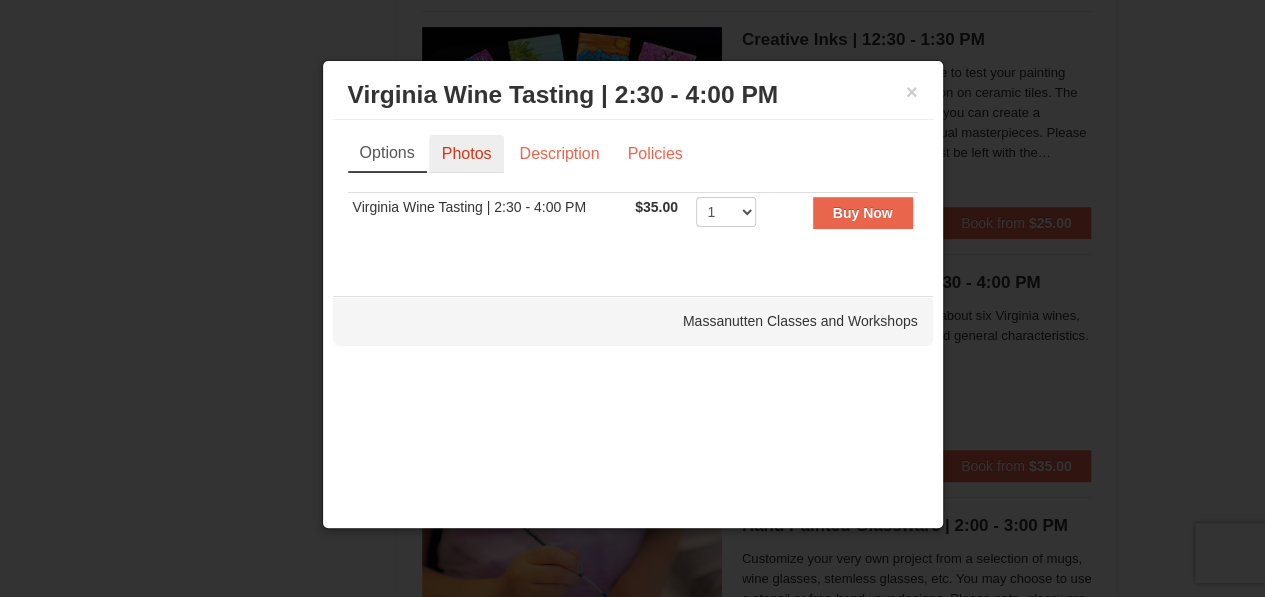 click on "Photos" at bounding box center [467, 154] 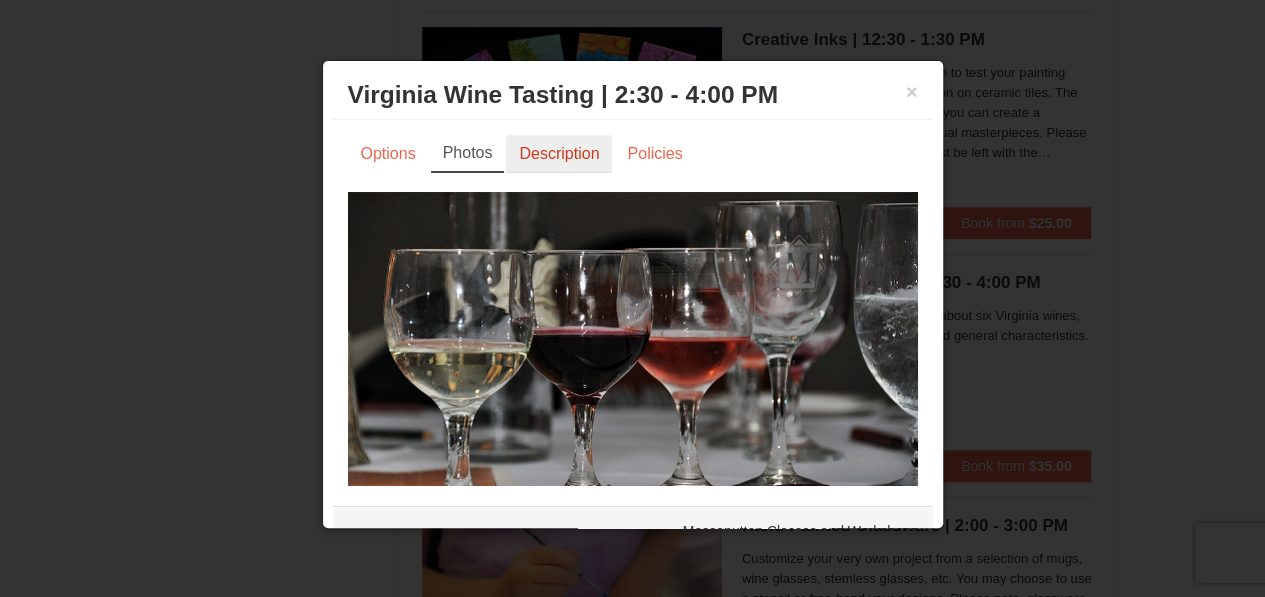 click on "Description" at bounding box center [559, 154] 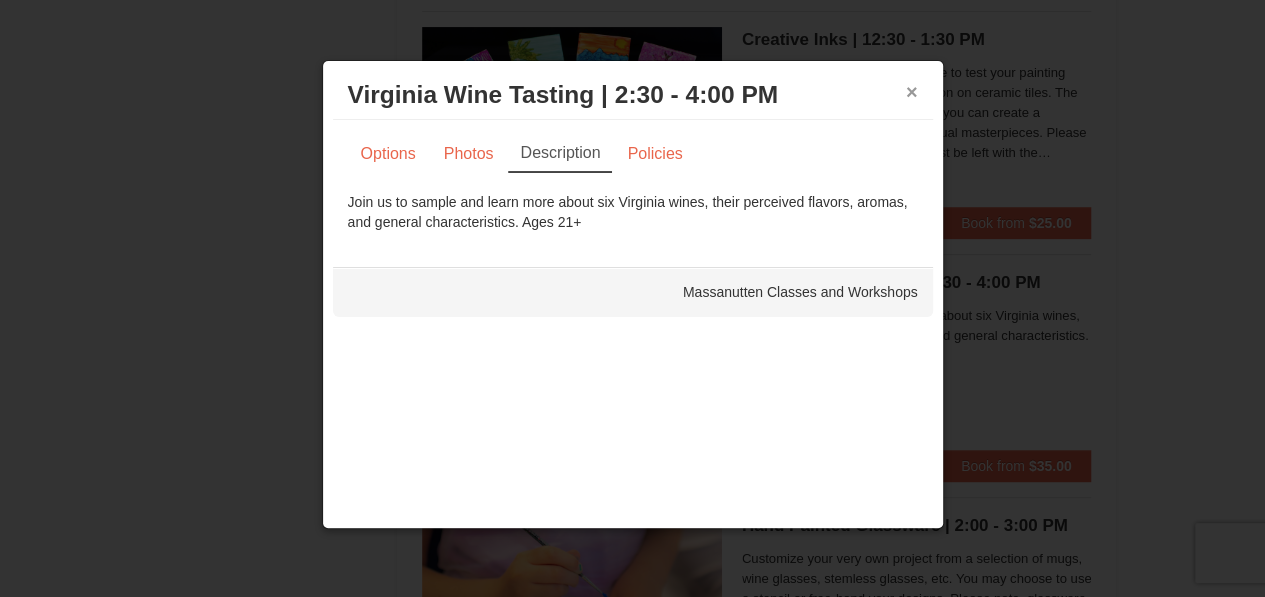 click on "×" at bounding box center (912, 92) 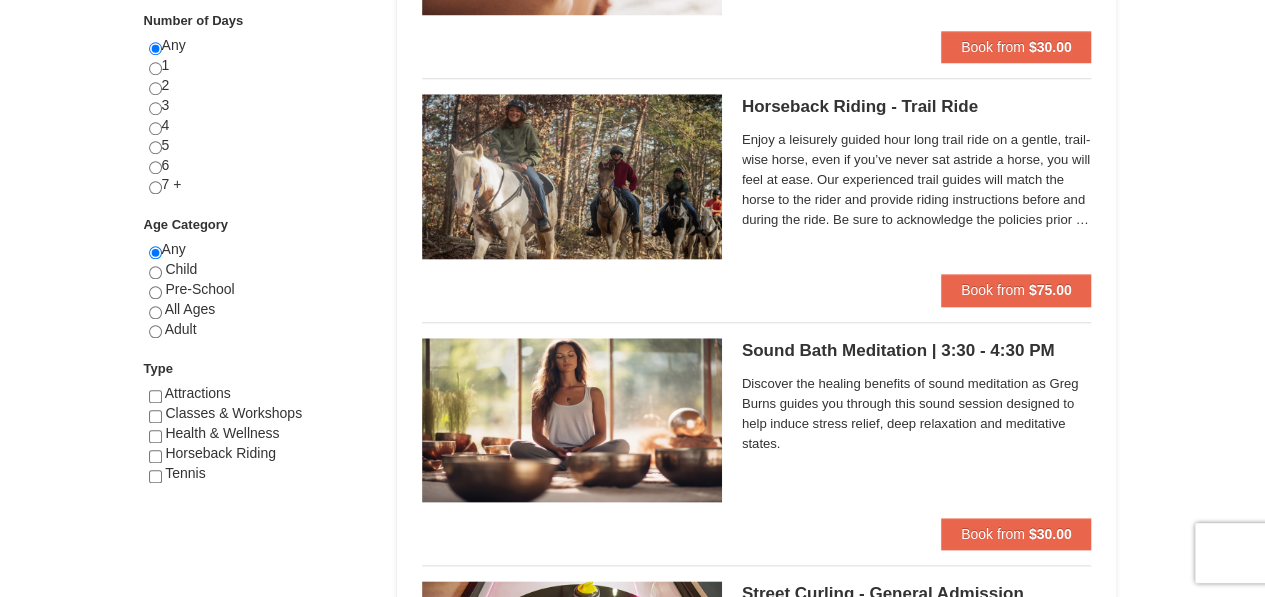 scroll, scrollTop: 900, scrollLeft: 0, axis: vertical 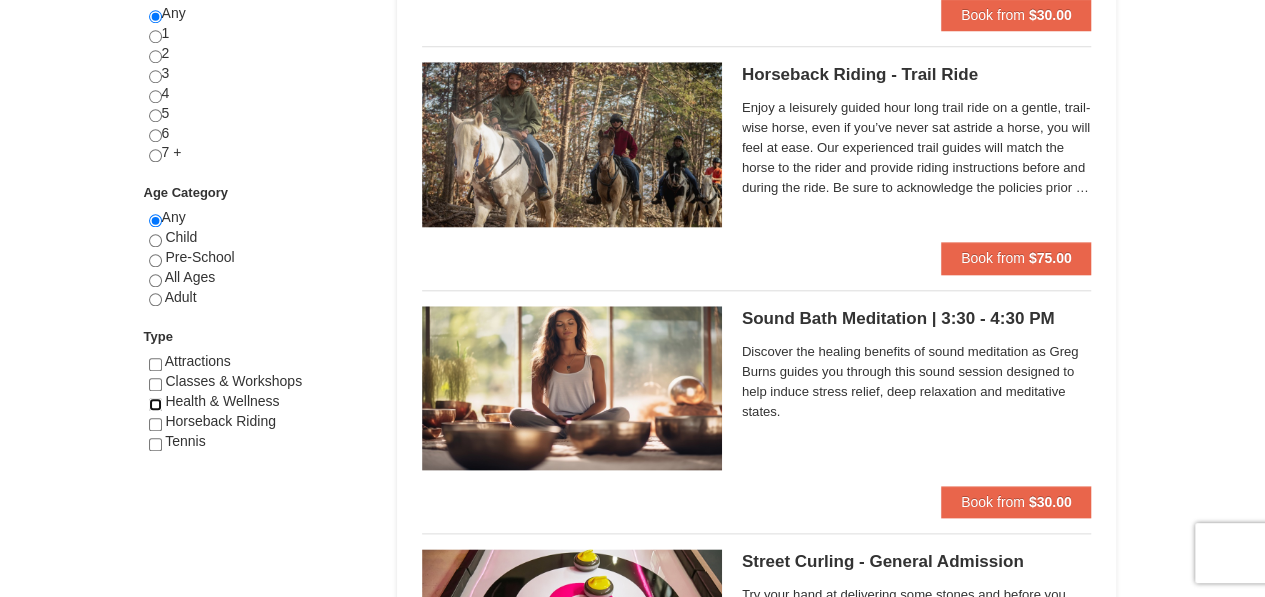 click at bounding box center (155, 404) 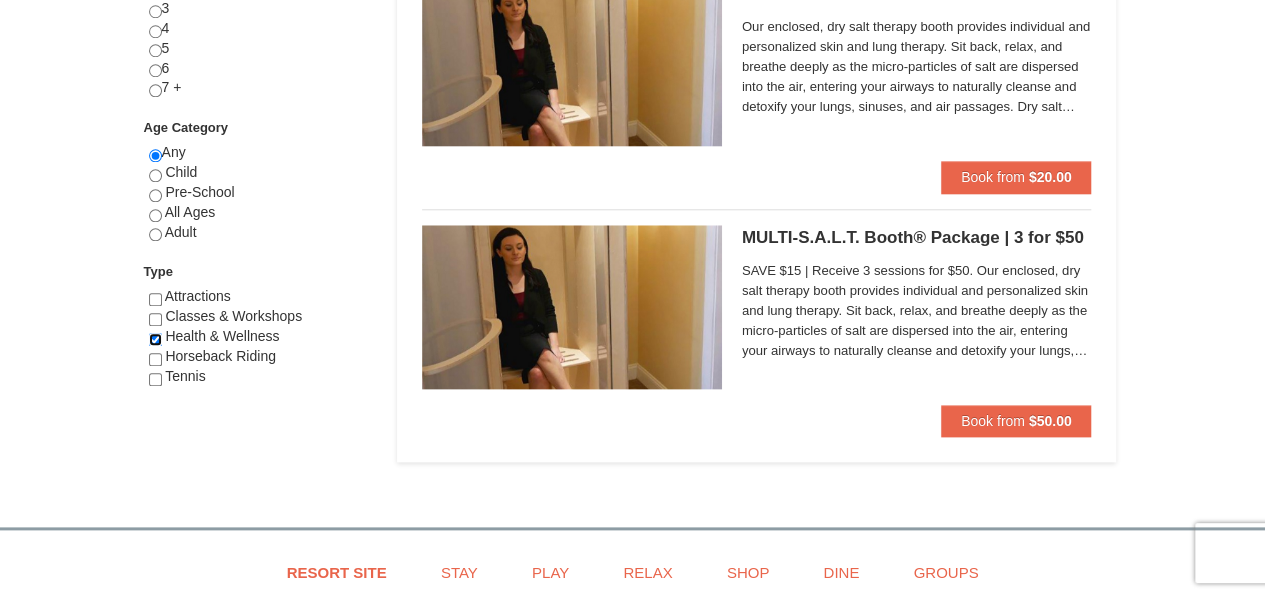 scroll, scrollTop: 1000, scrollLeft: 0, axis: vertical 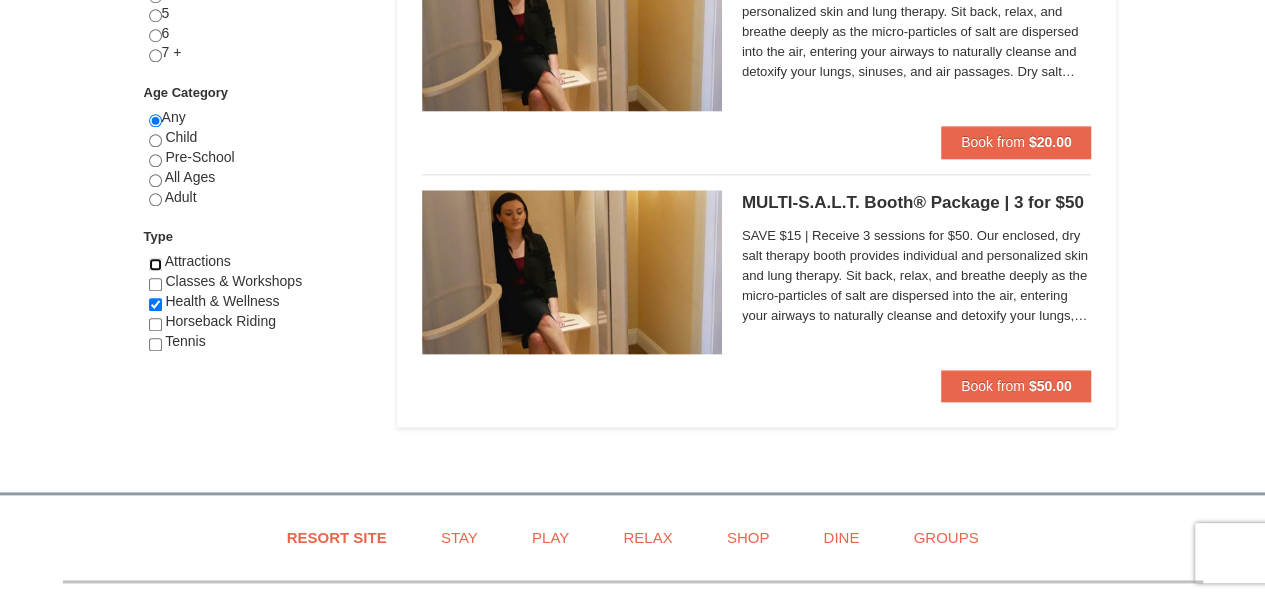 click at bounding box center (155, 264) 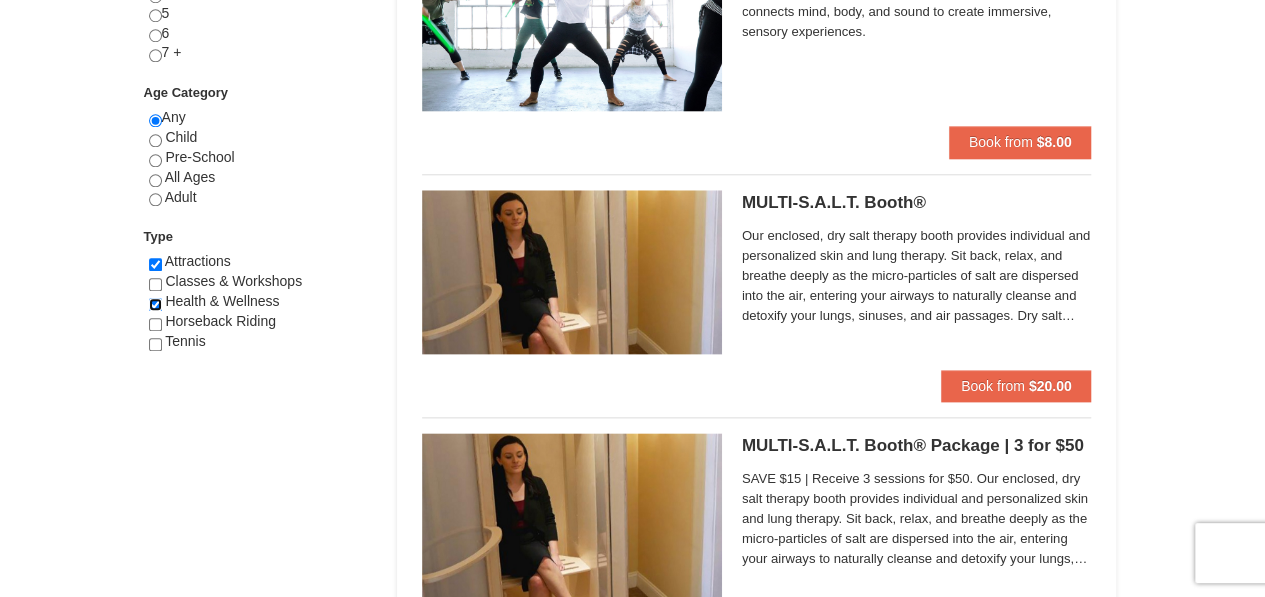 click at bounding box center [155, 304] 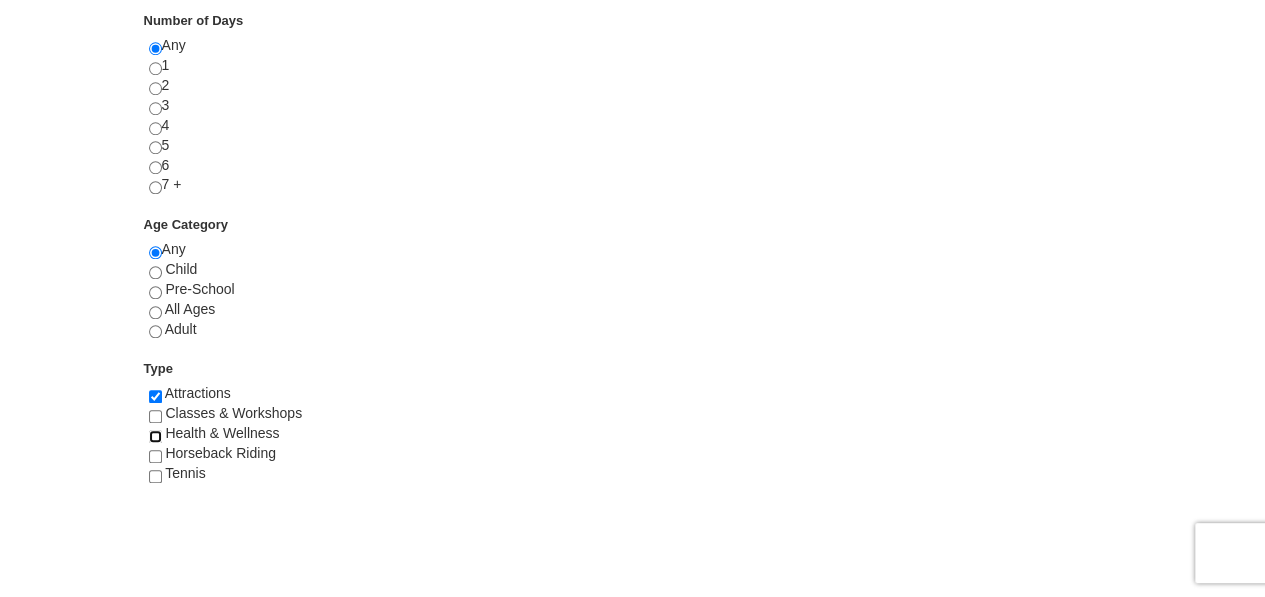 scroll, scrollTop: 900, scrollLeft: 0, axis: vertical 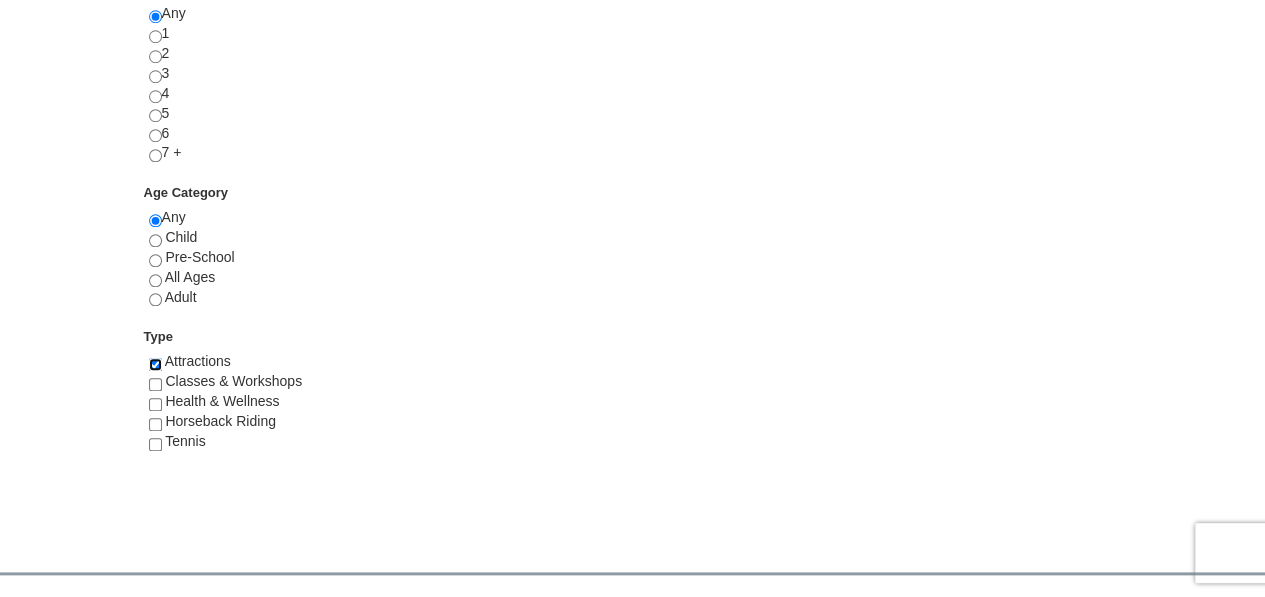 click at bounding box center [155, 364] 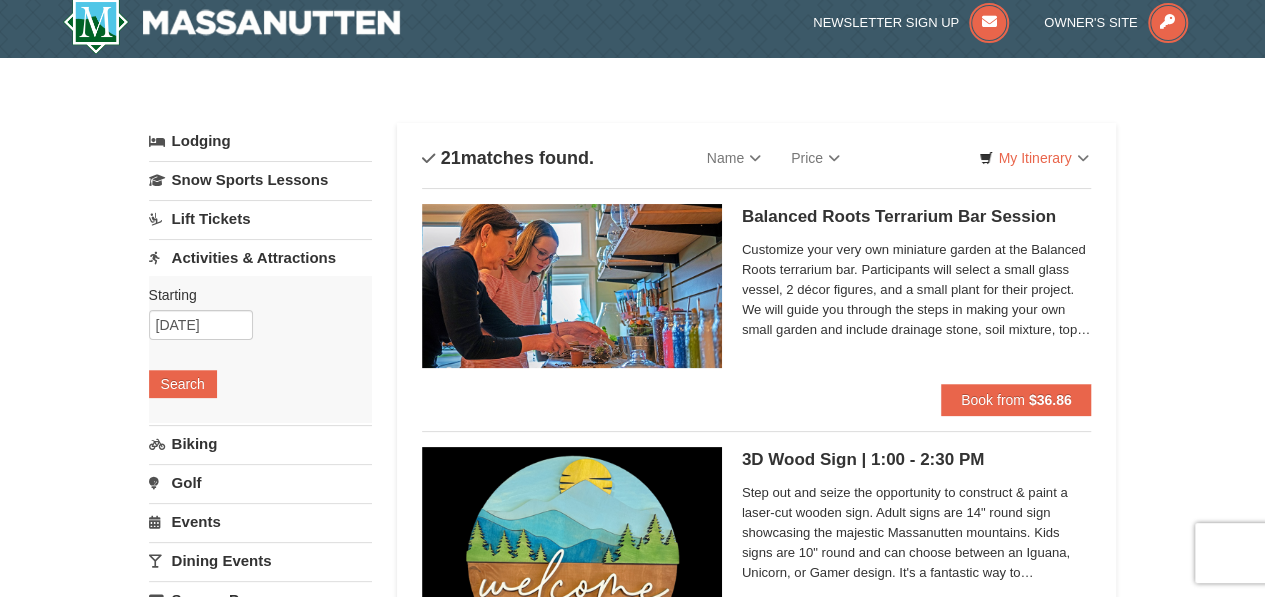 scroll, scrollTop: 0, scrollLeft: 0, axis: both 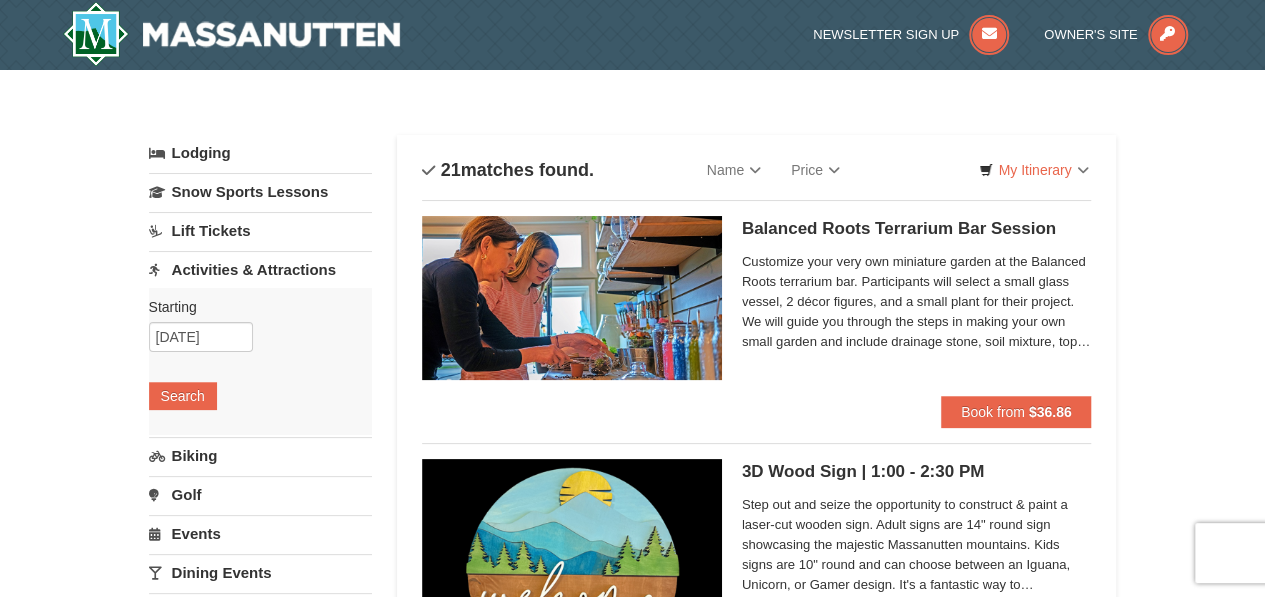 click on "Activities & Attractions" at bounding box center [260, 269] 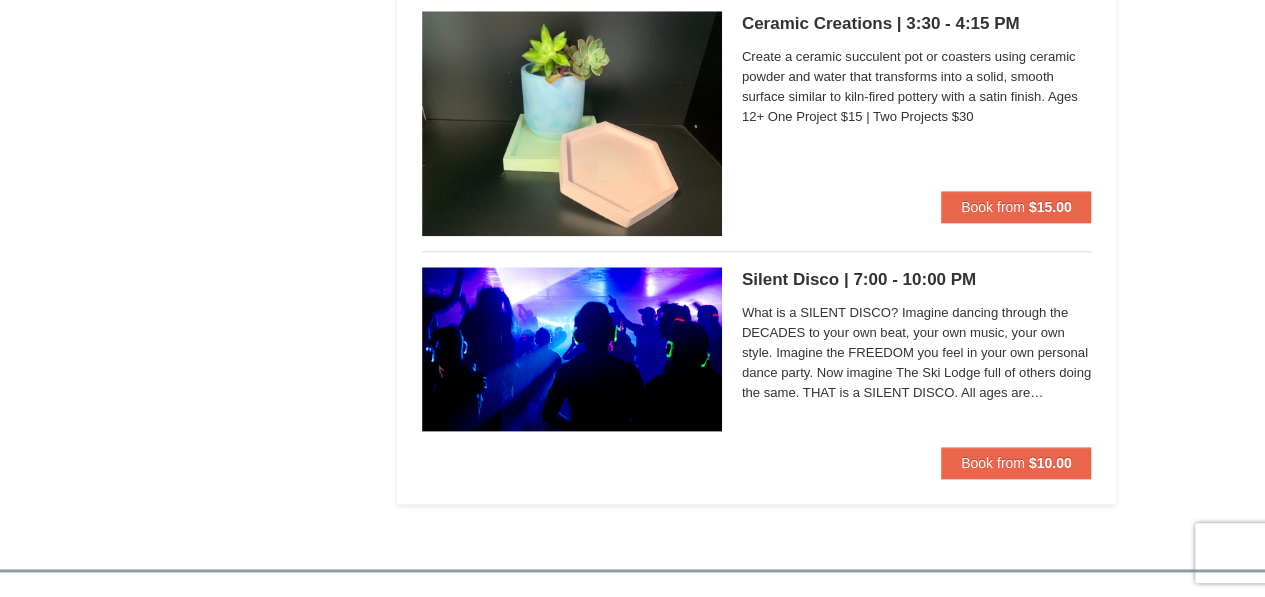 scroll, scrollTop: 5100, scrollLeft: 0, axis: vertical 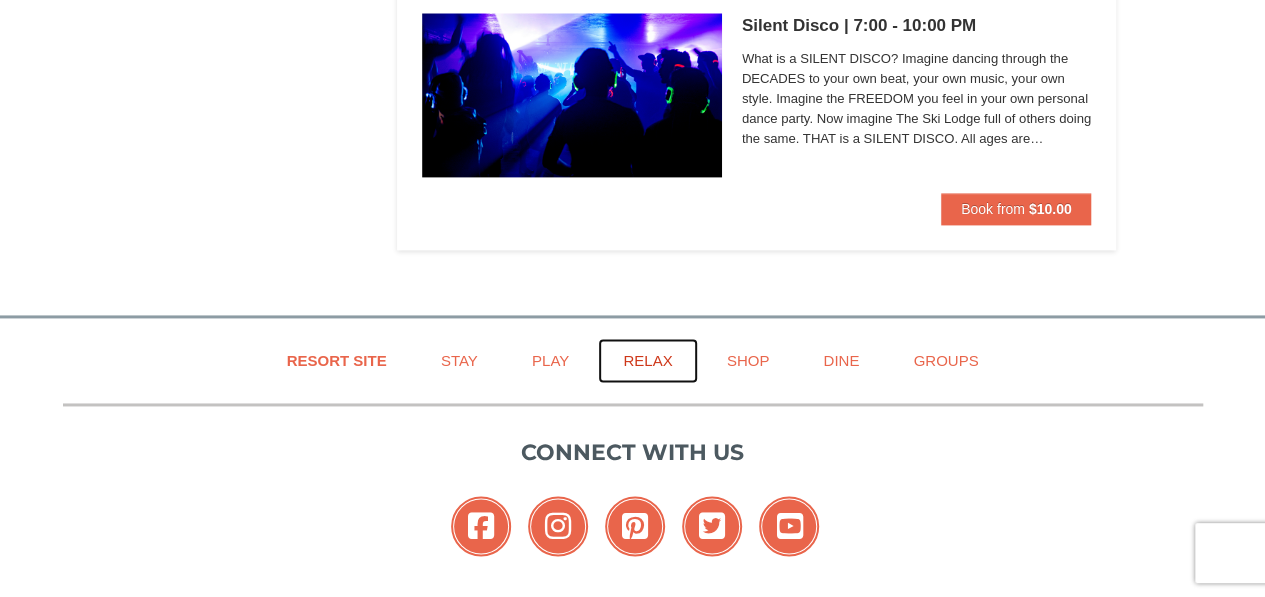 click on "Relax" at bounding box center [647, 360] 